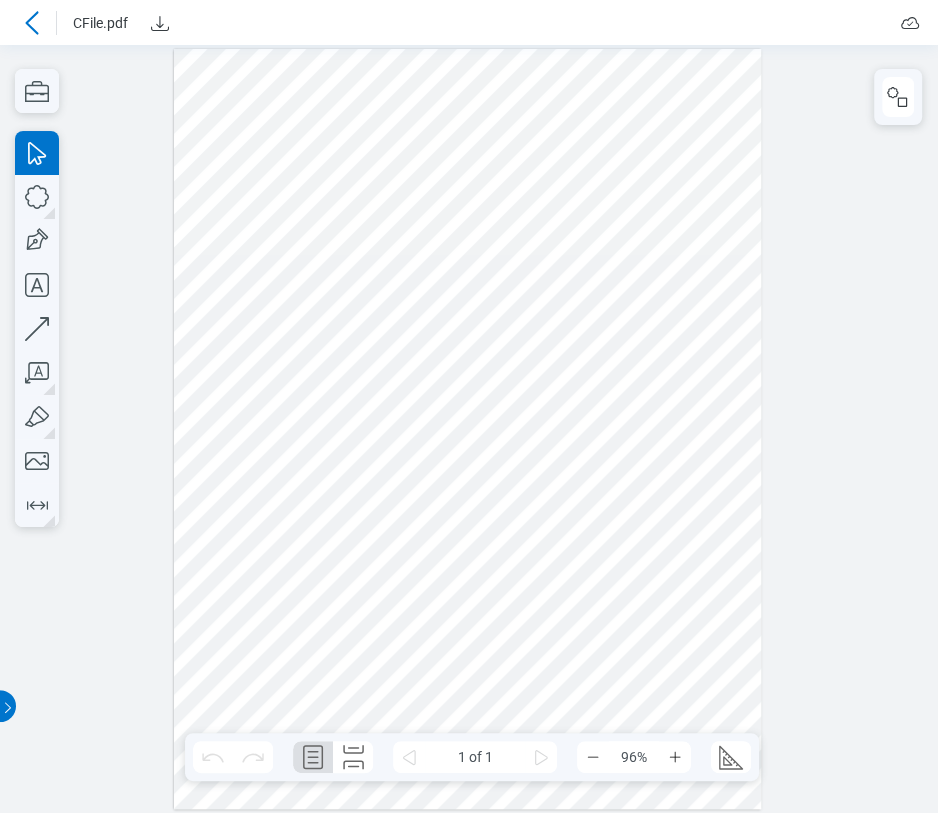 scroll, scrollTop: 0, scrollLeft: 0, axis: both 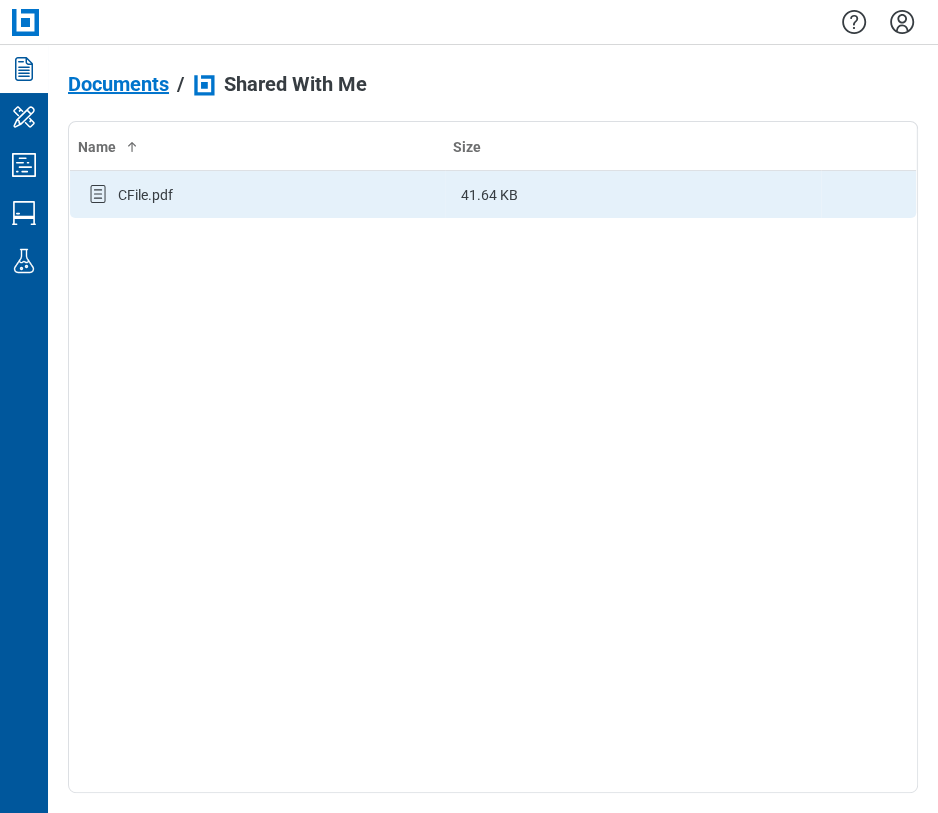 click on "CFile.pdf" at bounding box center [258, 195] 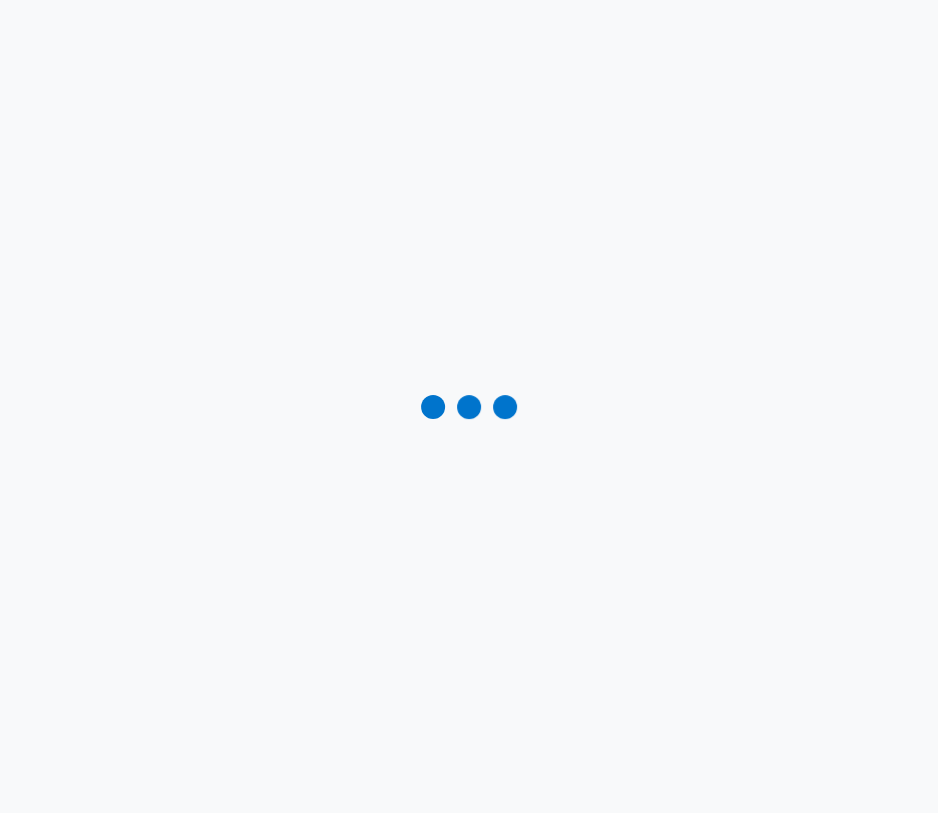 scroll, scrollTop: 0, scrollLeft: 0, axis: both 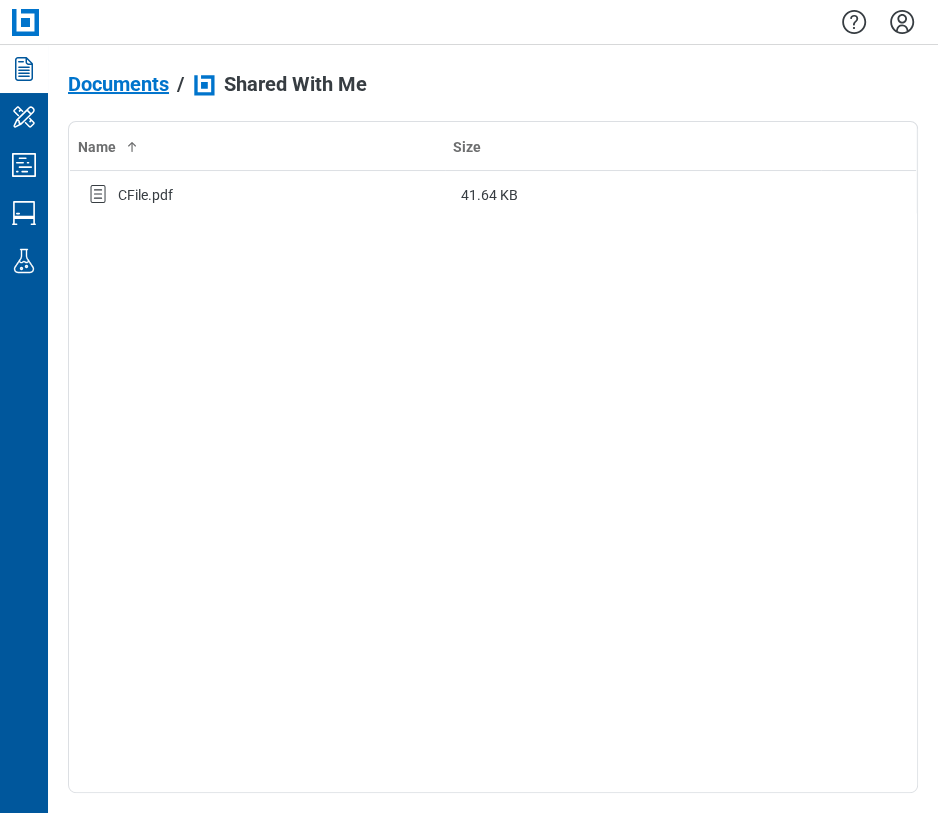 click on "Documents" at bounding box center [118, 84] 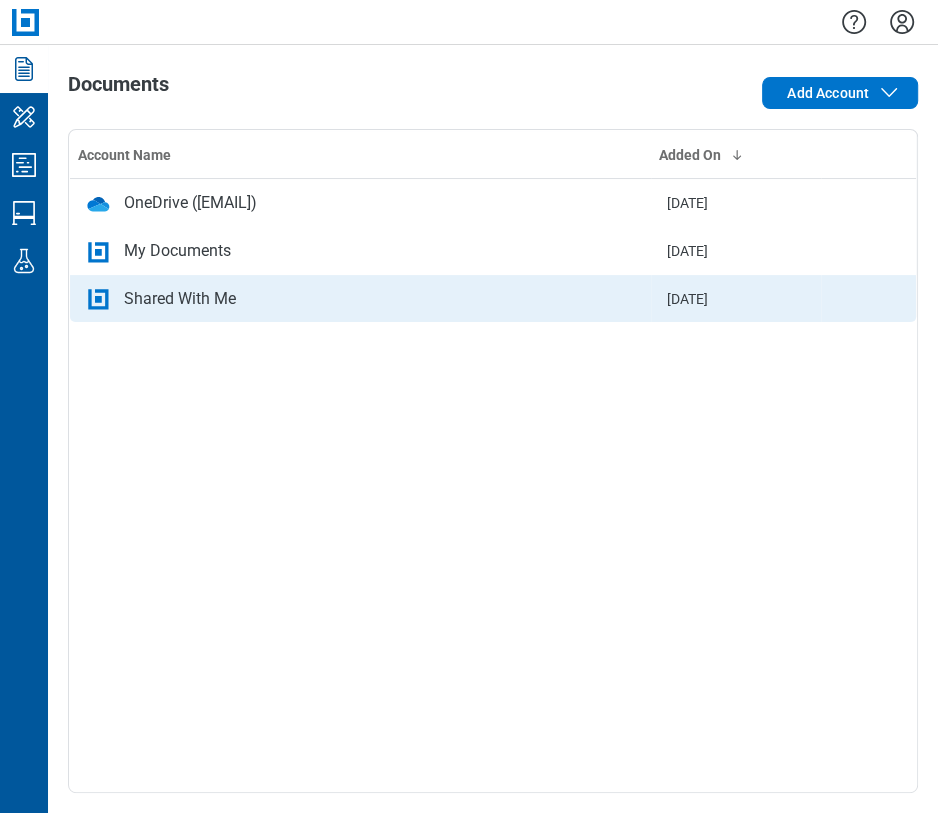 click on "Shared With Me" at bounding box center [180, 299] 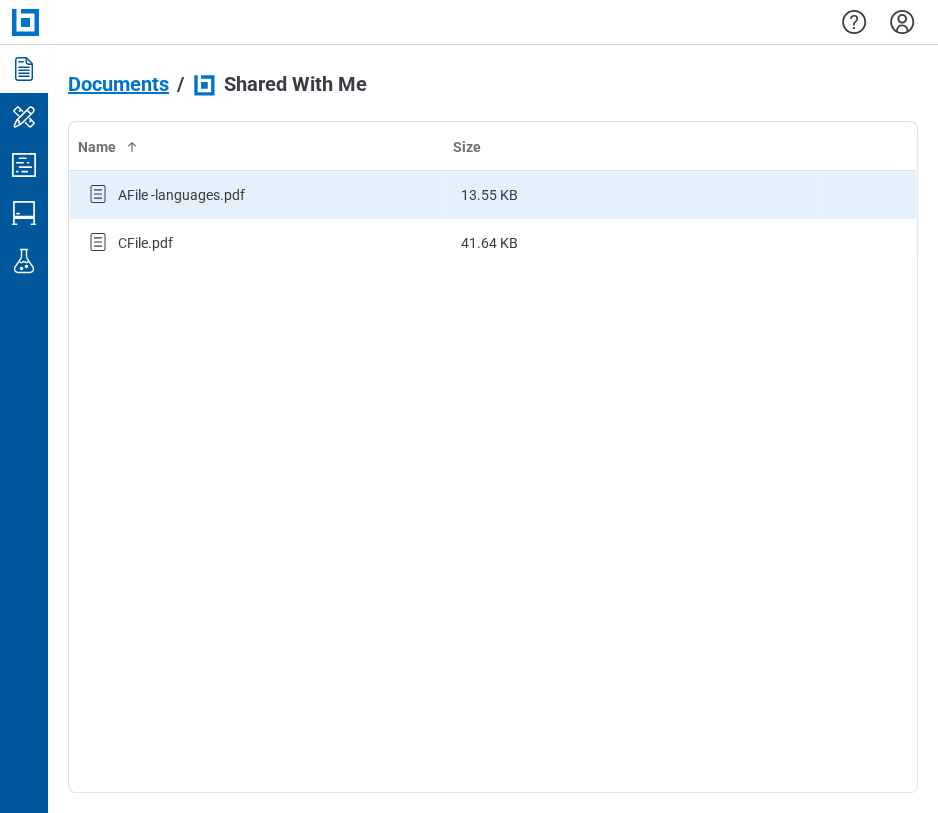 click on "AFile -languages.pdf" at bounding box center (181, 195) 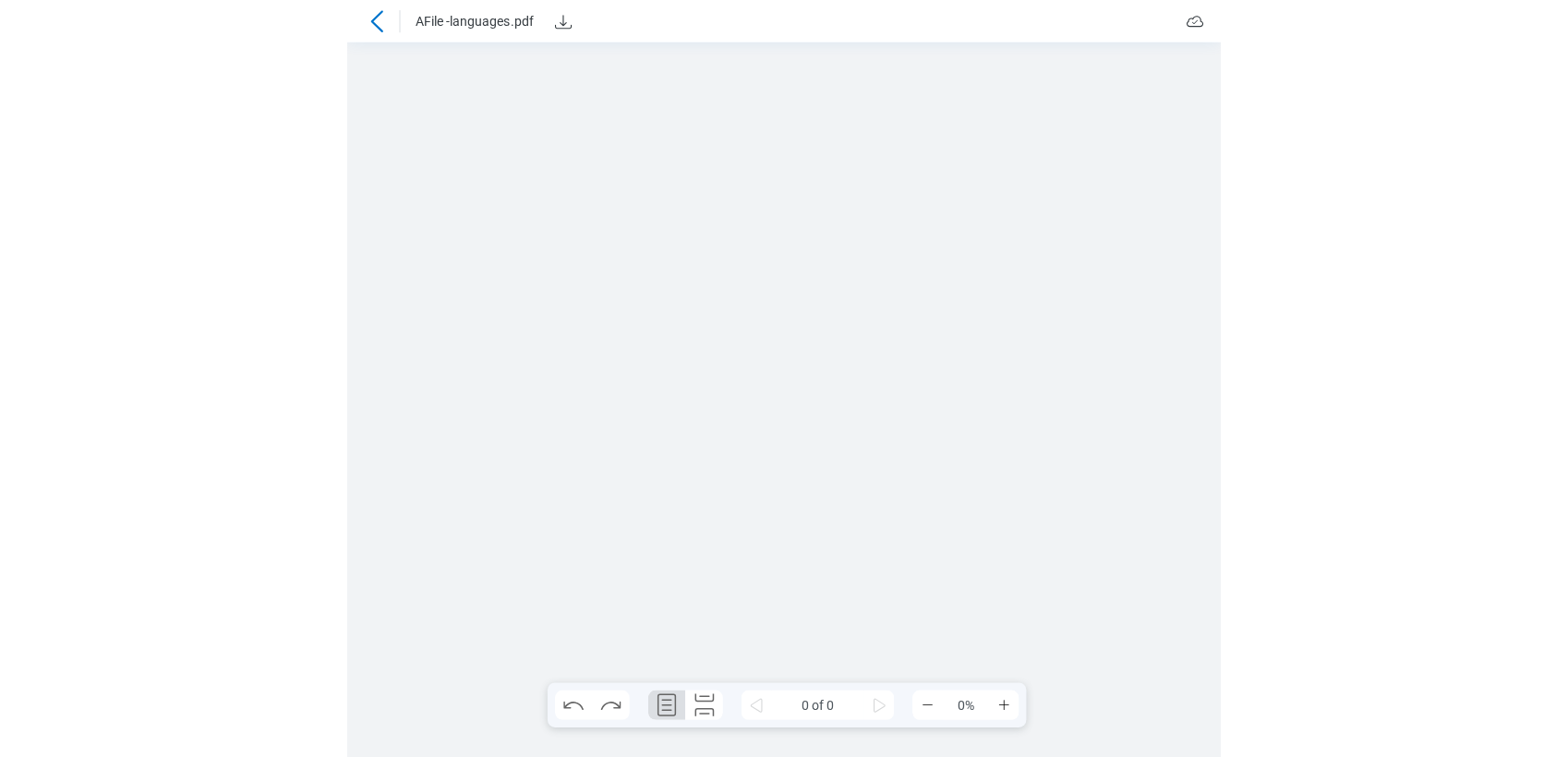 scroll, scrollTop: 0, scrollLeft: 0, axis: both 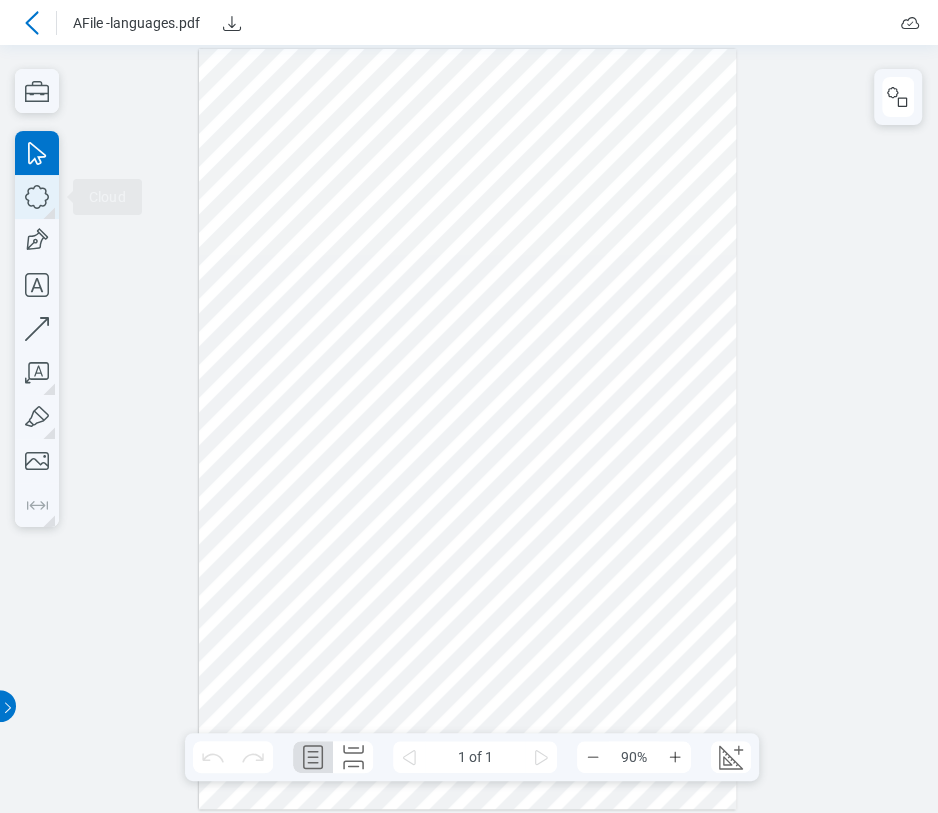 click 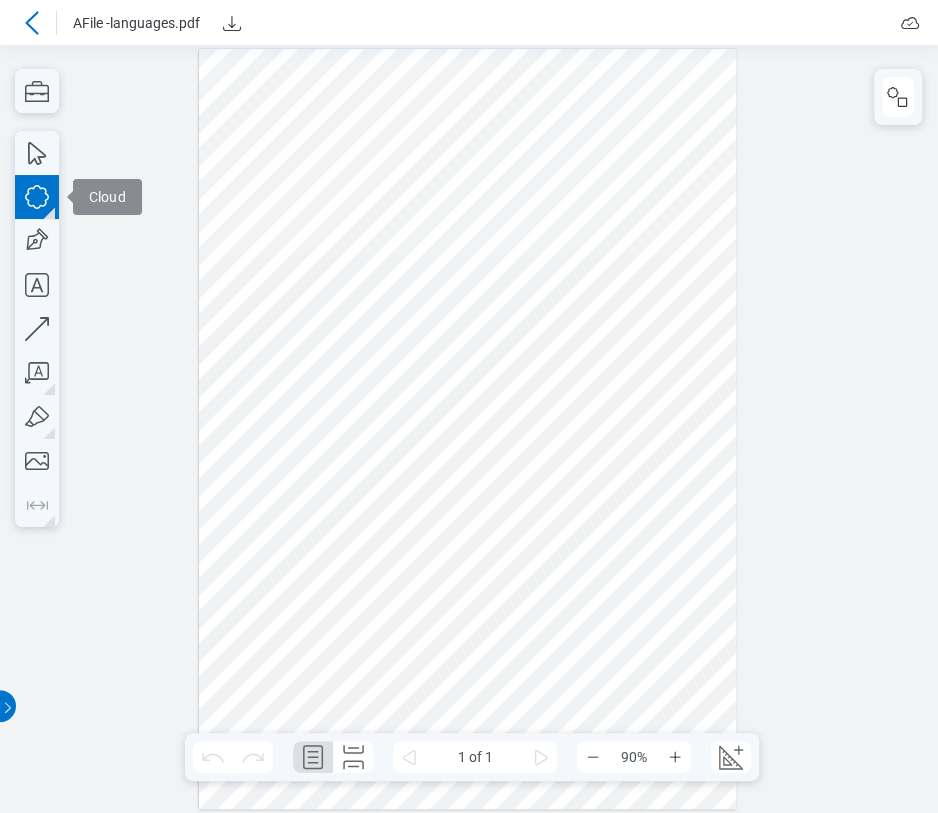 drag, startPoint x: 576, startPoint y: 126, endPoint x: 679, endPoint y: 318, distance: 217.883 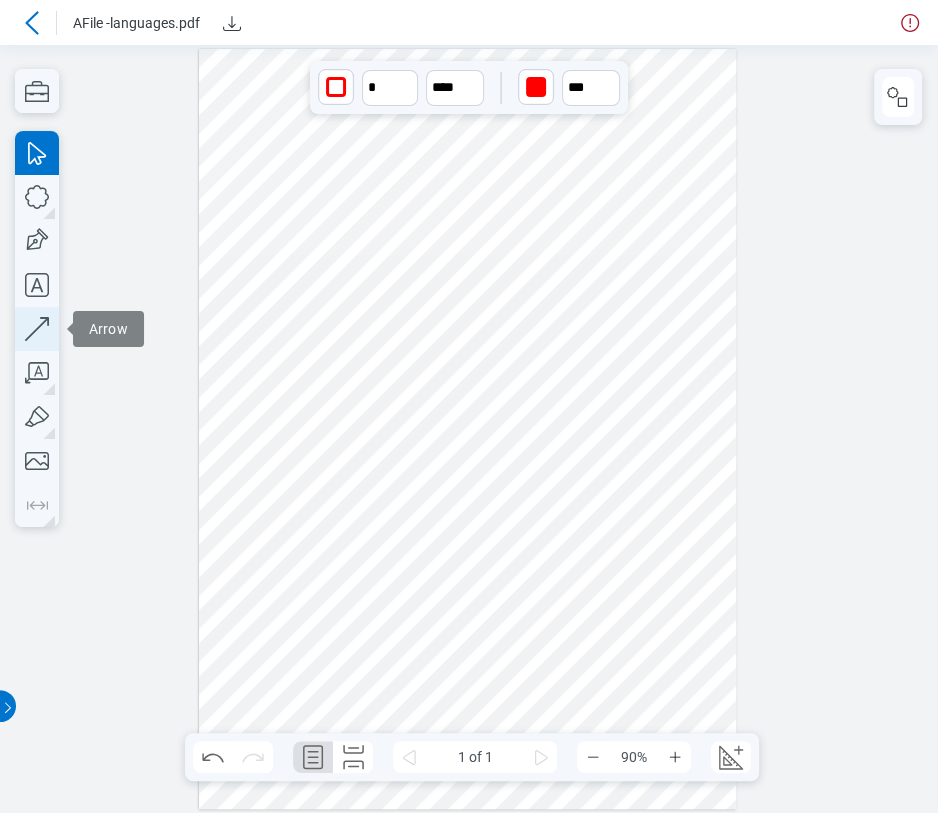 click 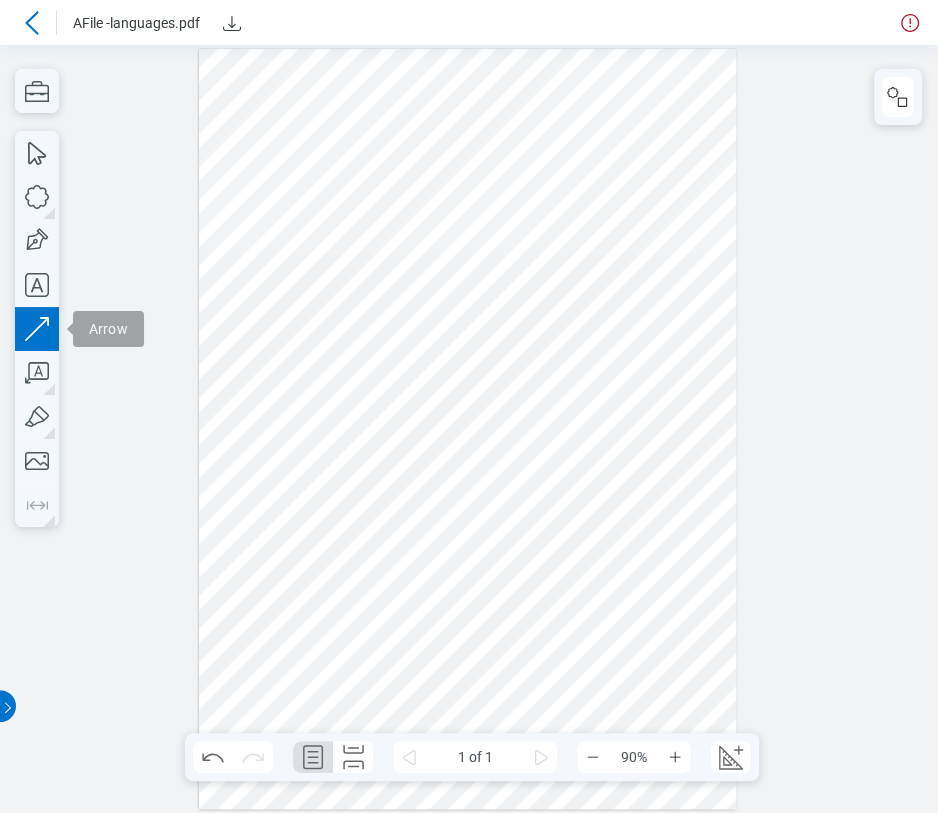 drag, startPoint x: 487, startPoint y: 423, endPoint x: 404, endPoint y: 313, distance: 137.80058 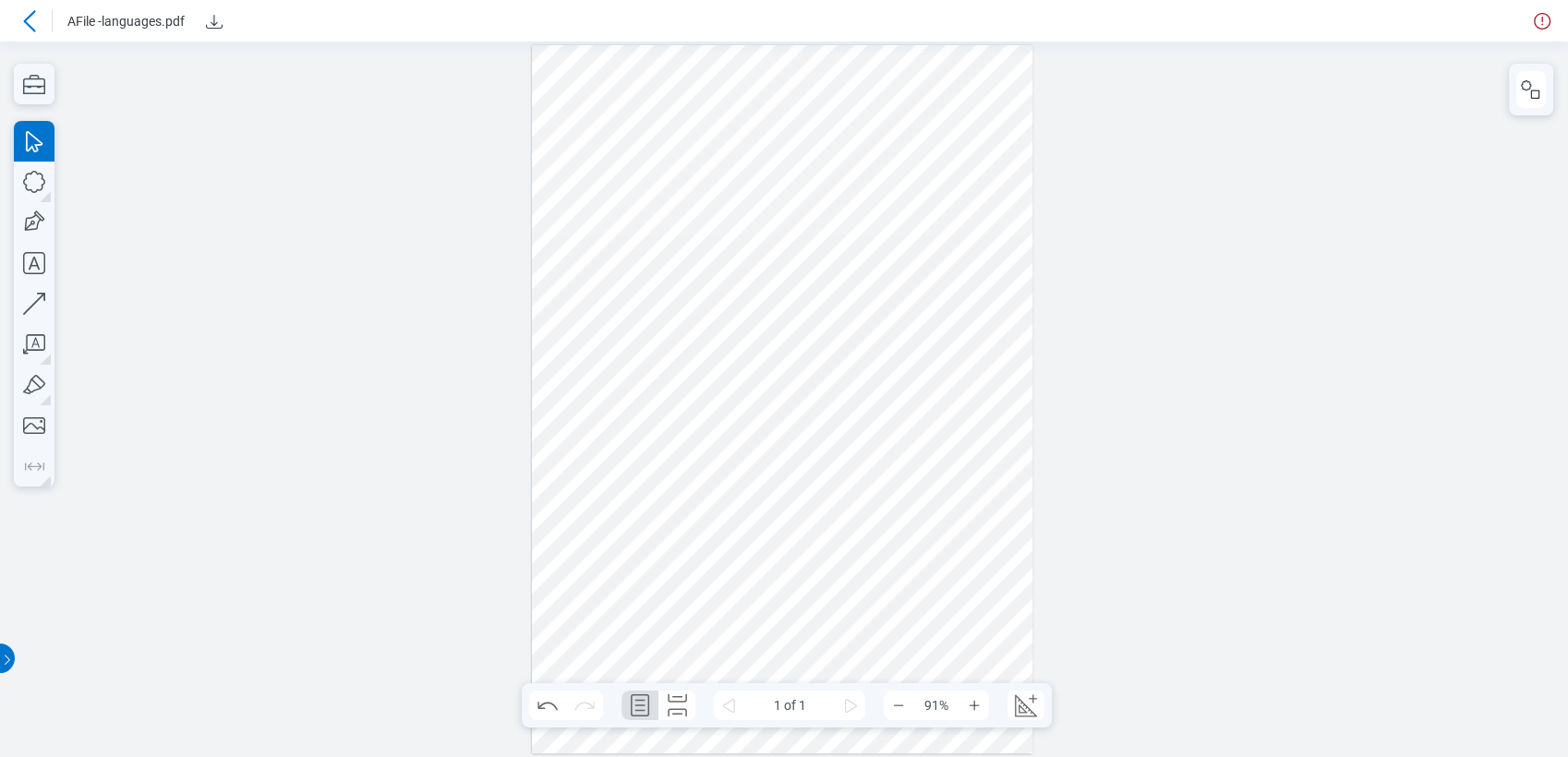 click at bounding box center (782, 400) 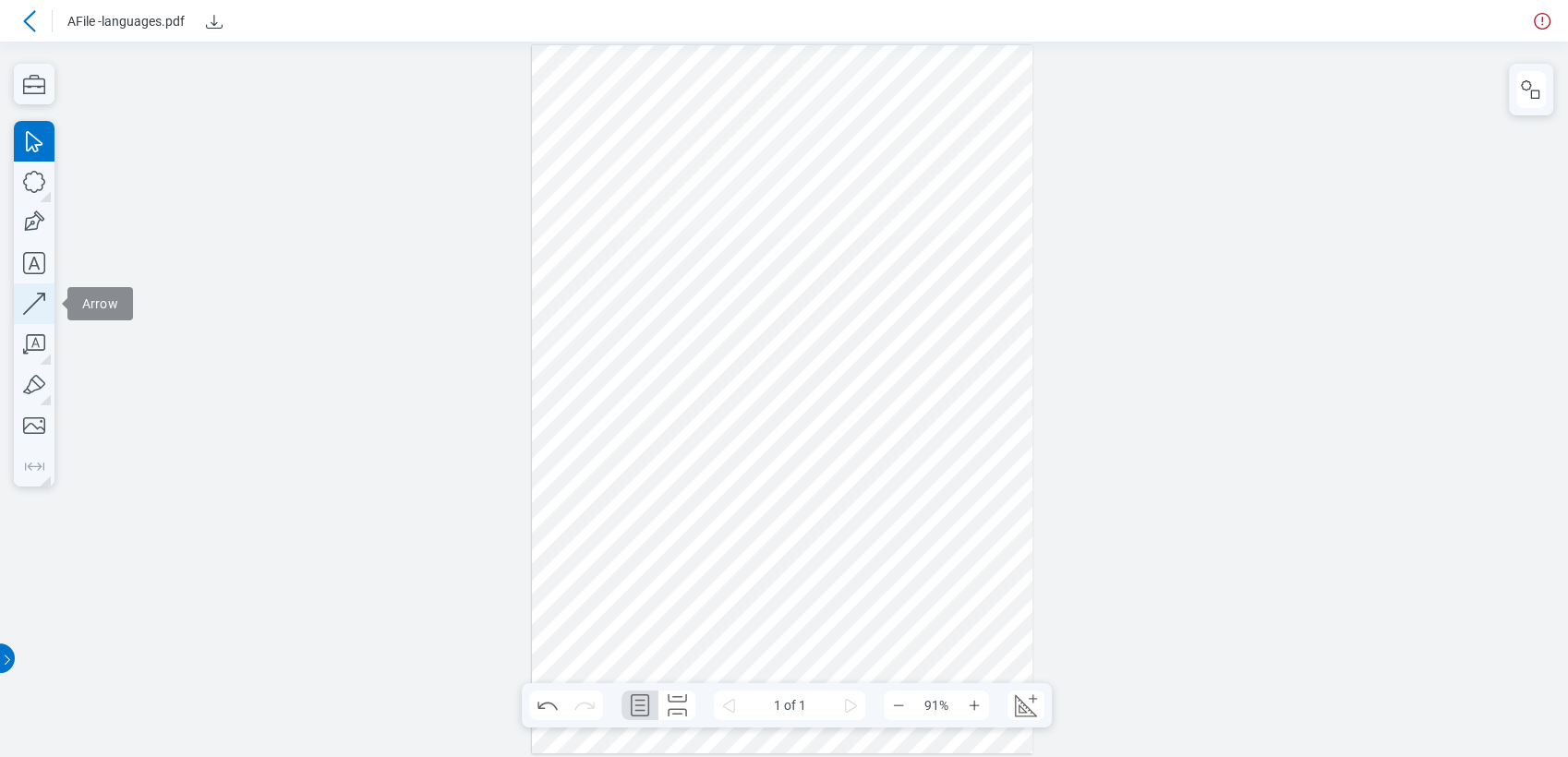 click 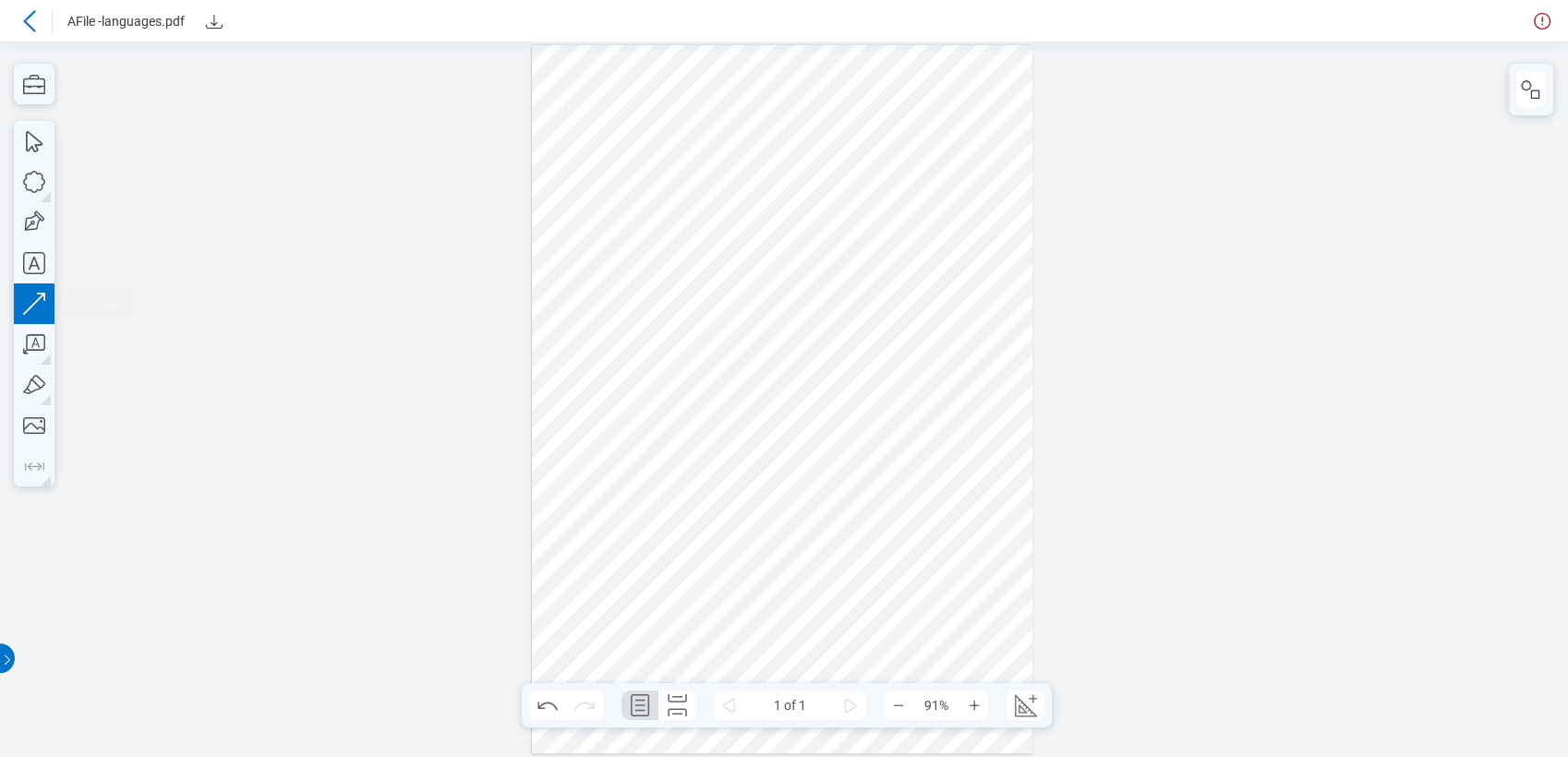 drag, startPoint x: 878, startPoint y: 377, endPoint x: 920, endPoint y: 537, distance: 165.4207 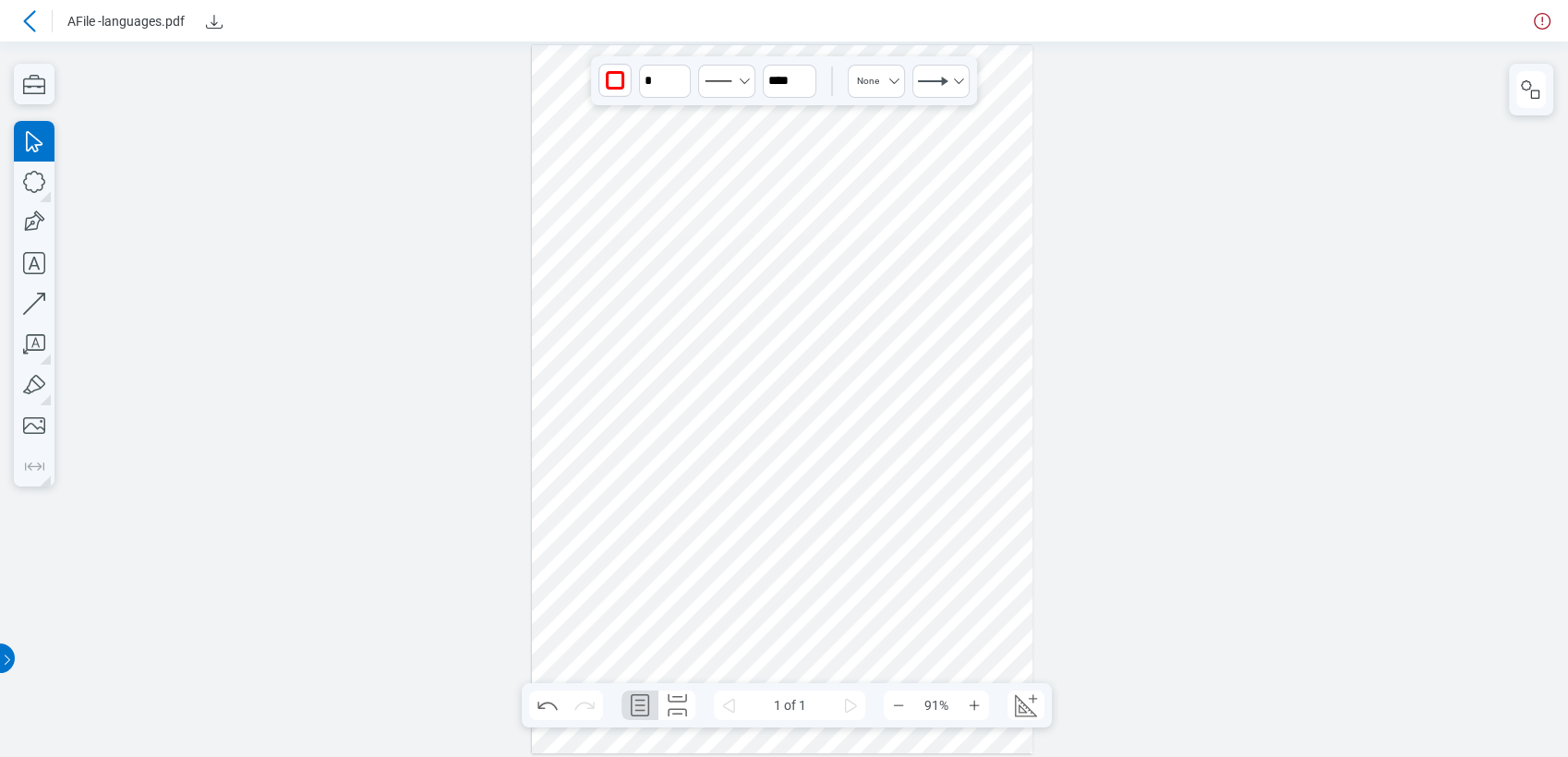click at bounding box center [784, 399] 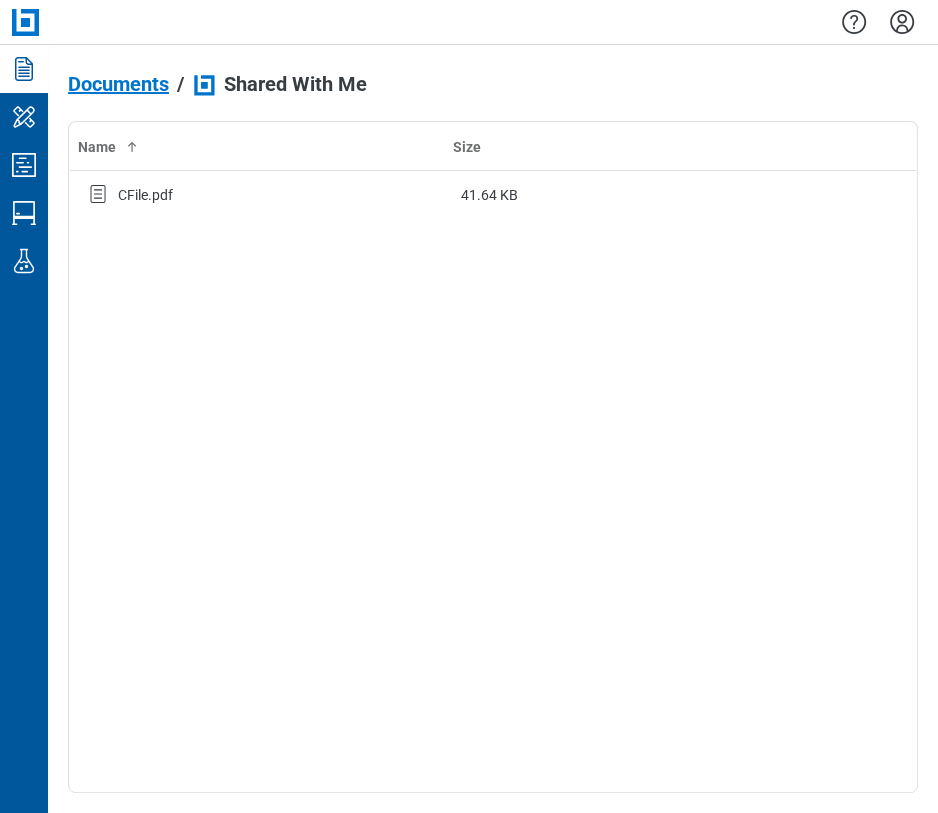 click on "Documents" at bounding box center [118, 84] 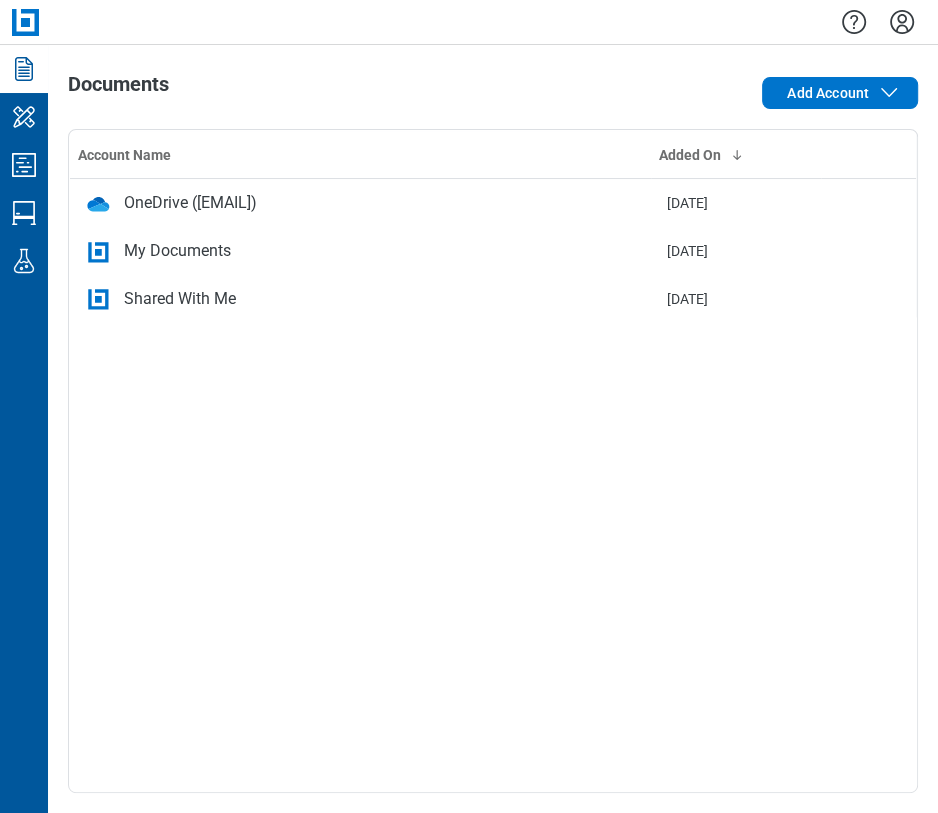 click on "Shared With Me" at bounding box center (180, 299) 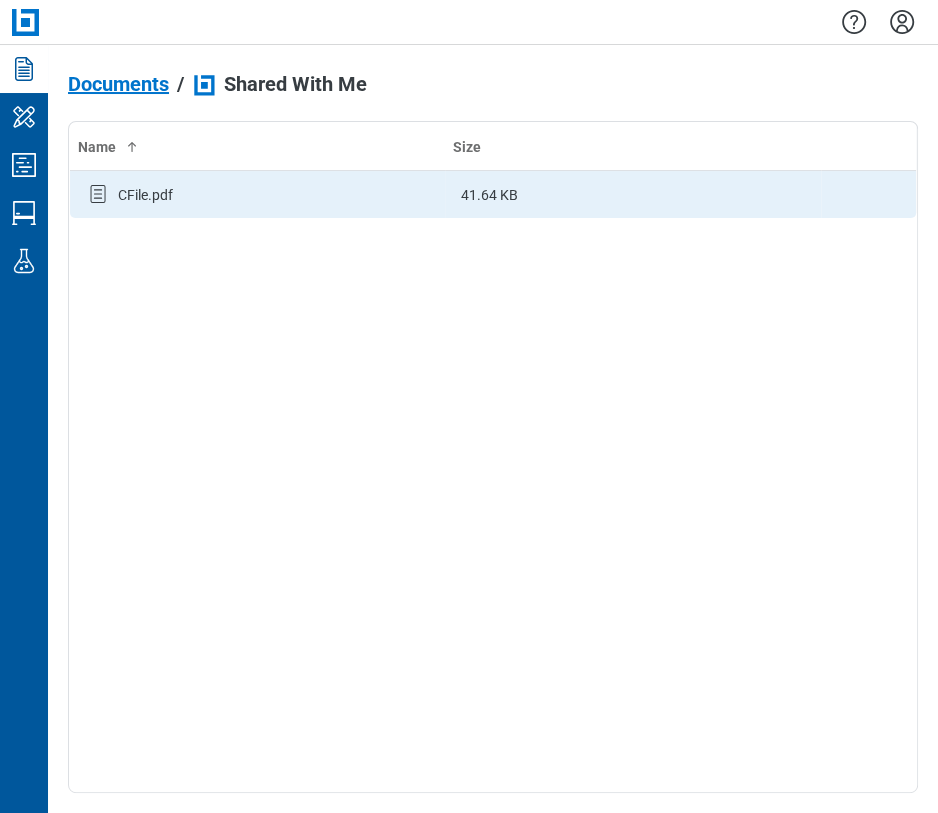 click on "CFile.pdf" at bounding box center [145, 195] 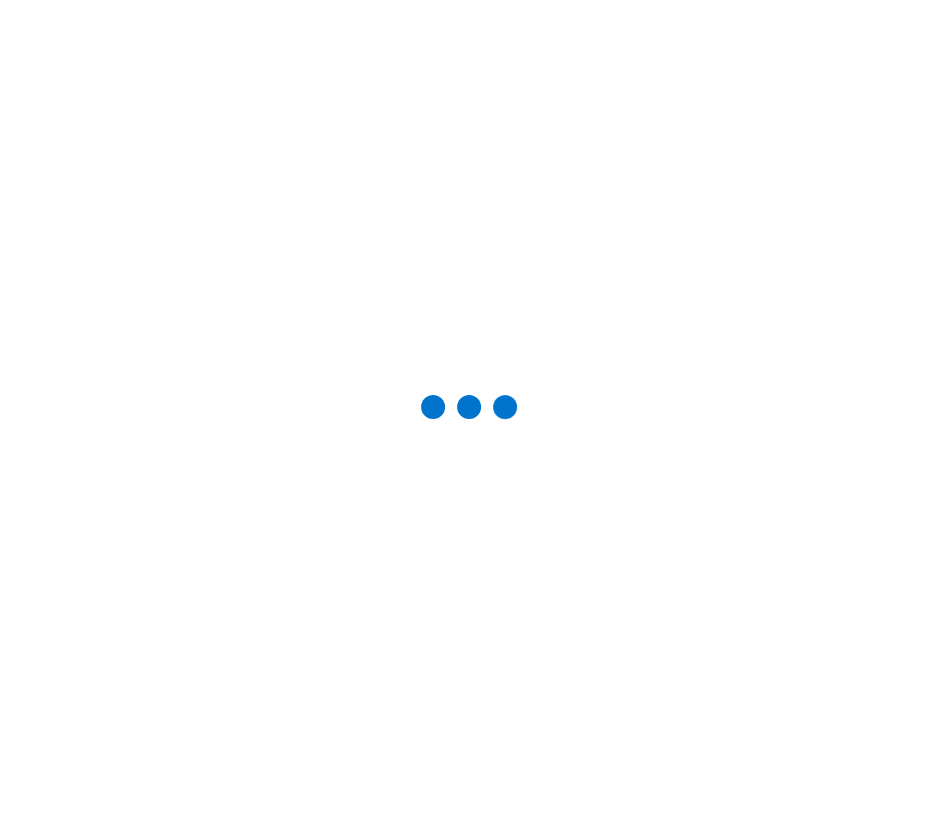 click at bounding box center [469, 406] 